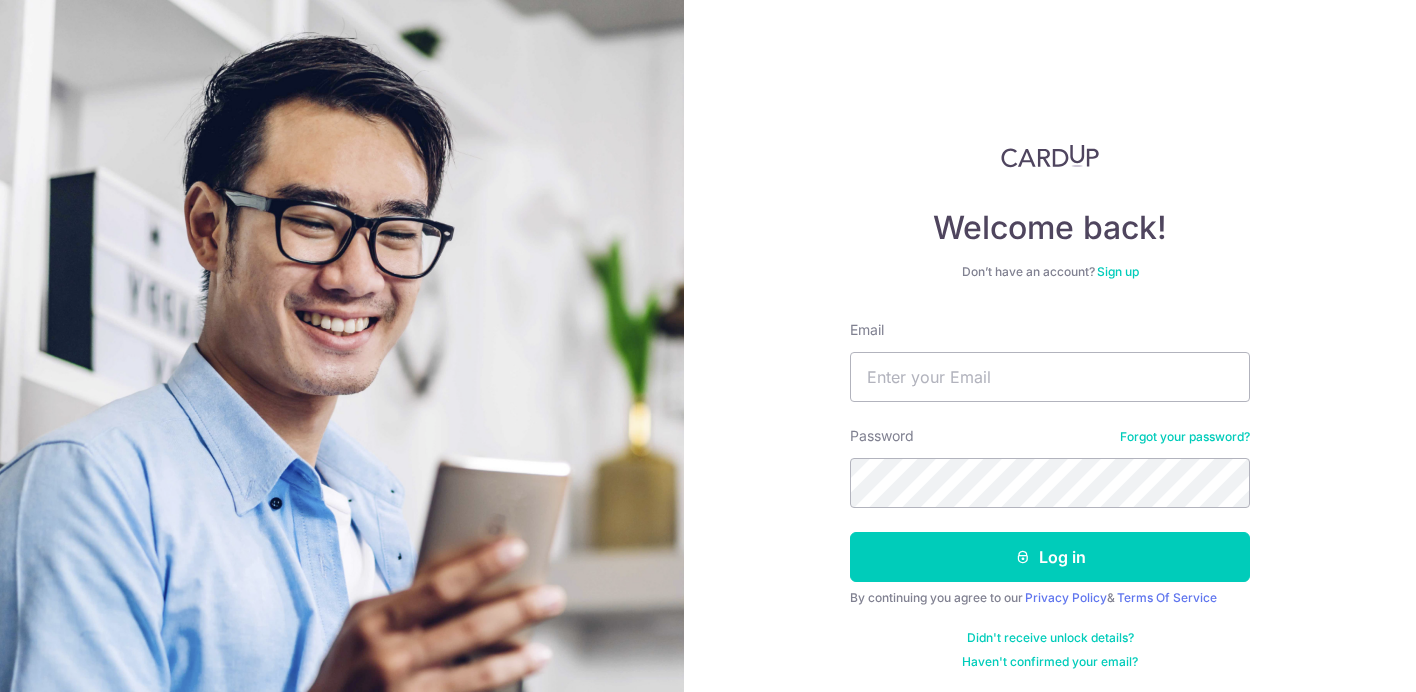 scroll, scrollTop: 0, scrollLeft: 0, axis: both 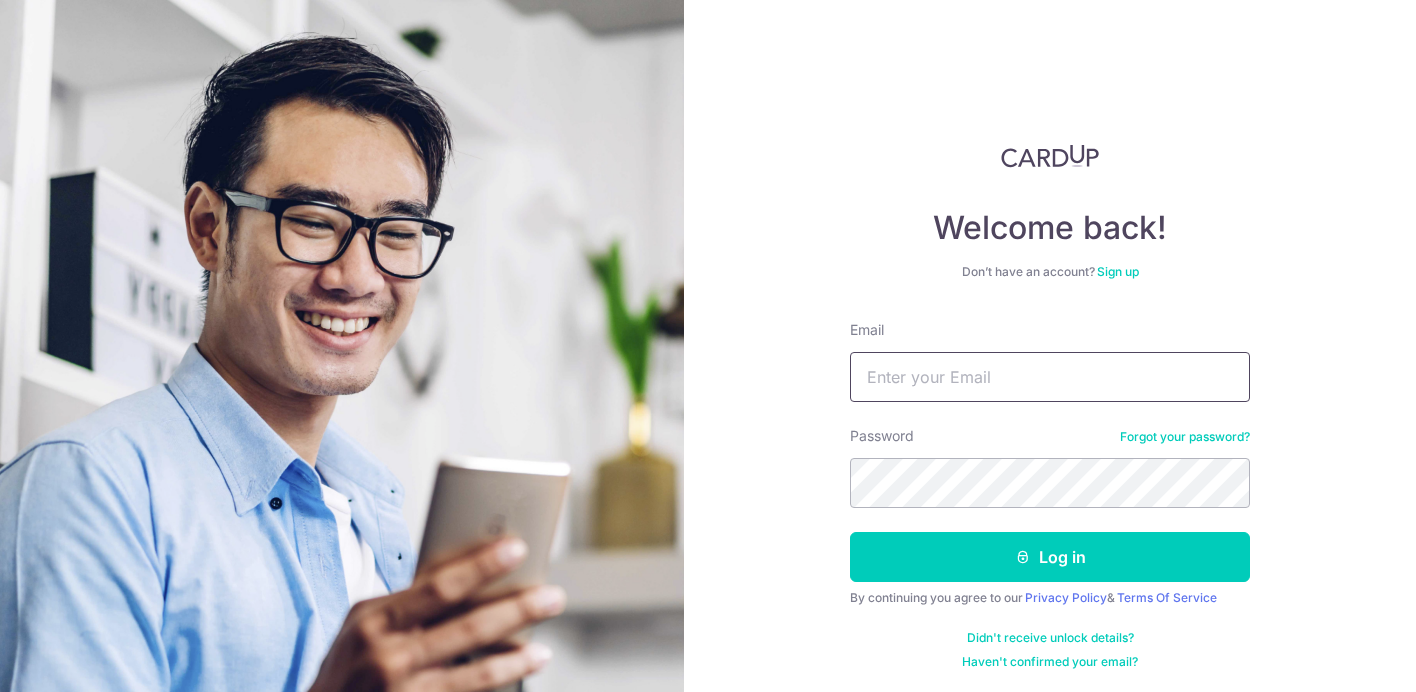 click on "Email" at bounding box center (1050, 377) 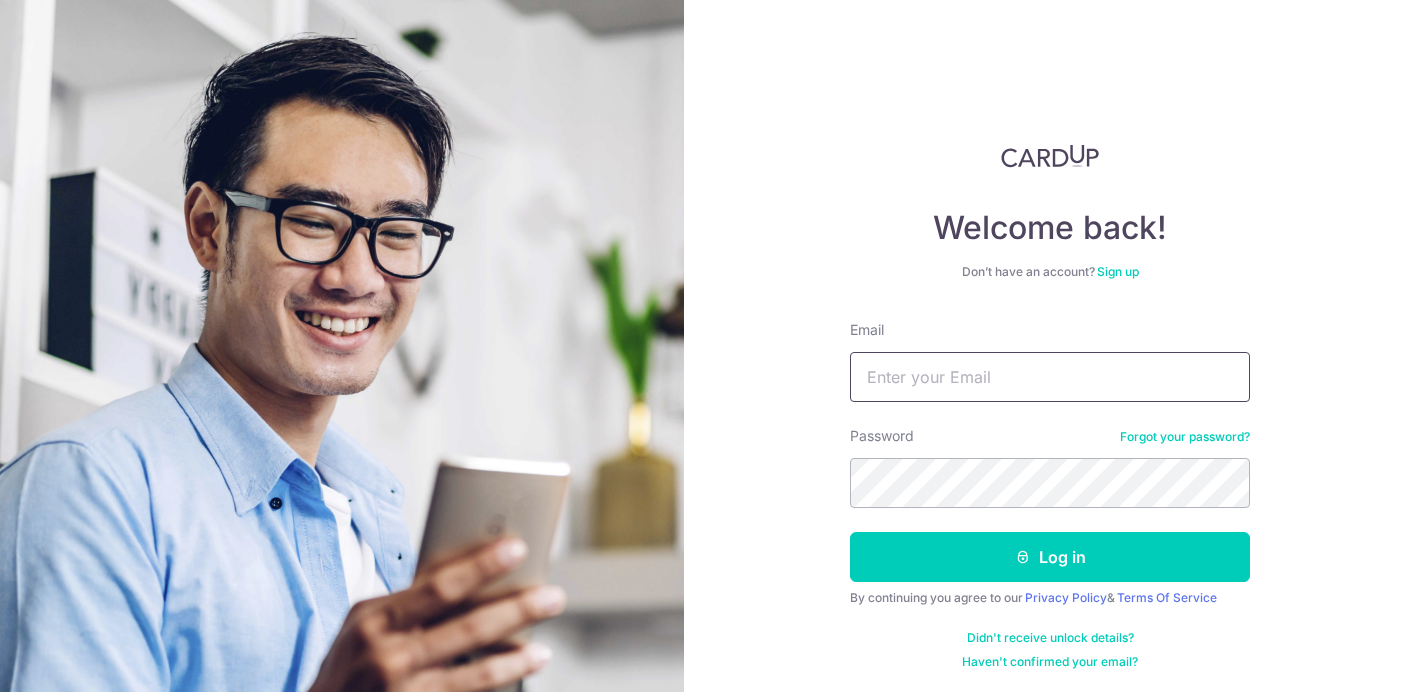 type on "tamara.lee.2012@smu.edu.sg" 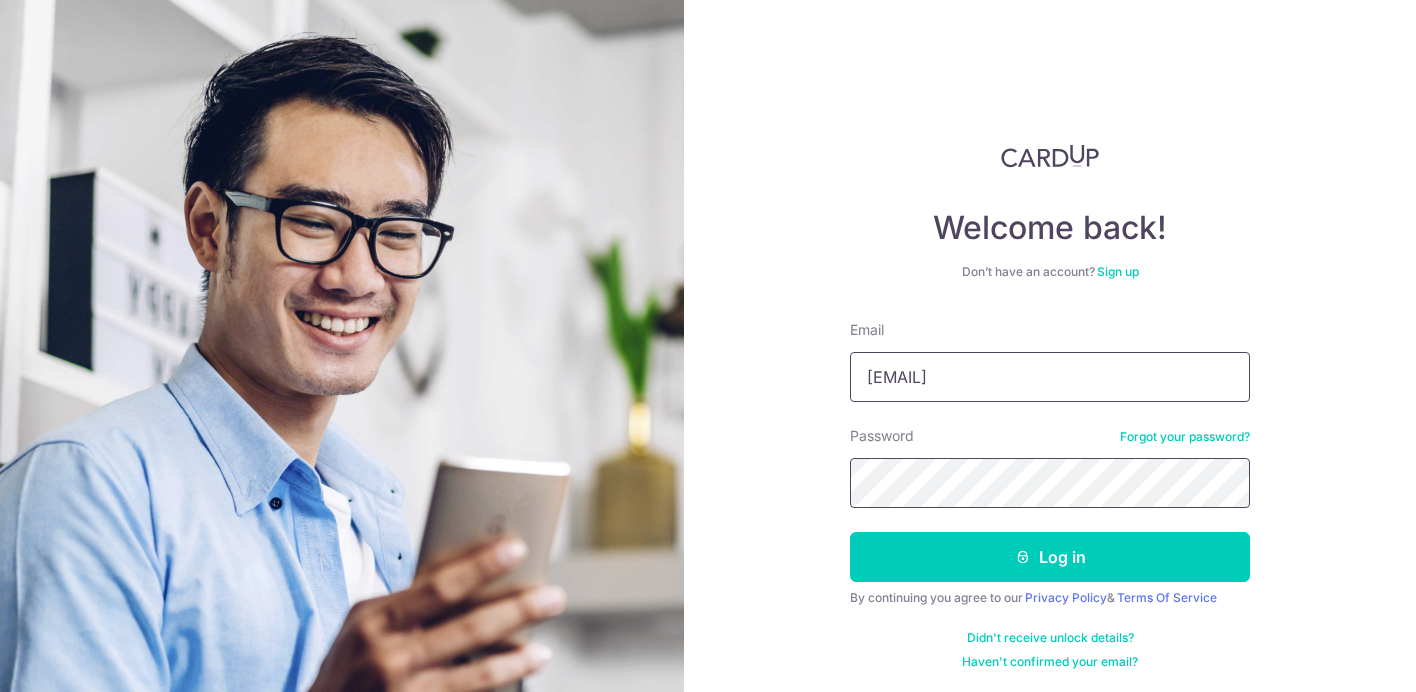 click on "Log in" at bounding box center (1050, 557) 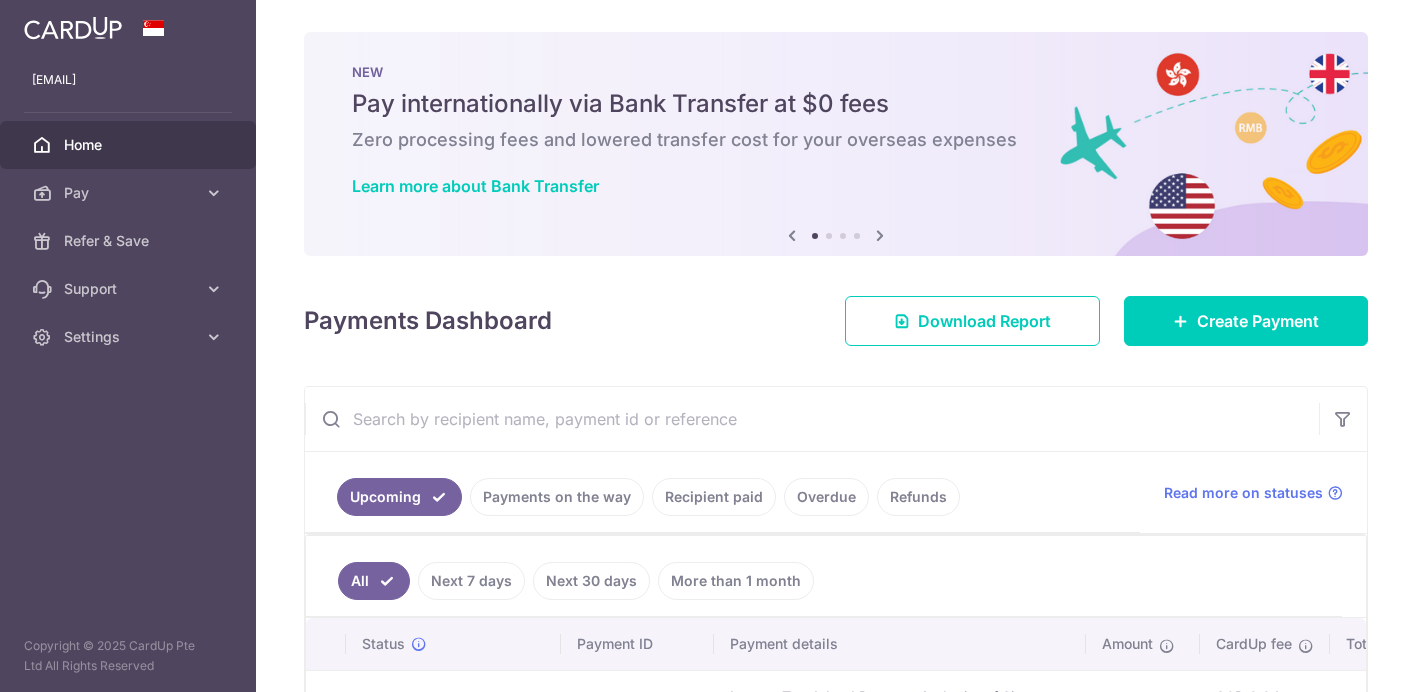 scroll, scrollTop: 0, scrollLeft: 0, axis: both 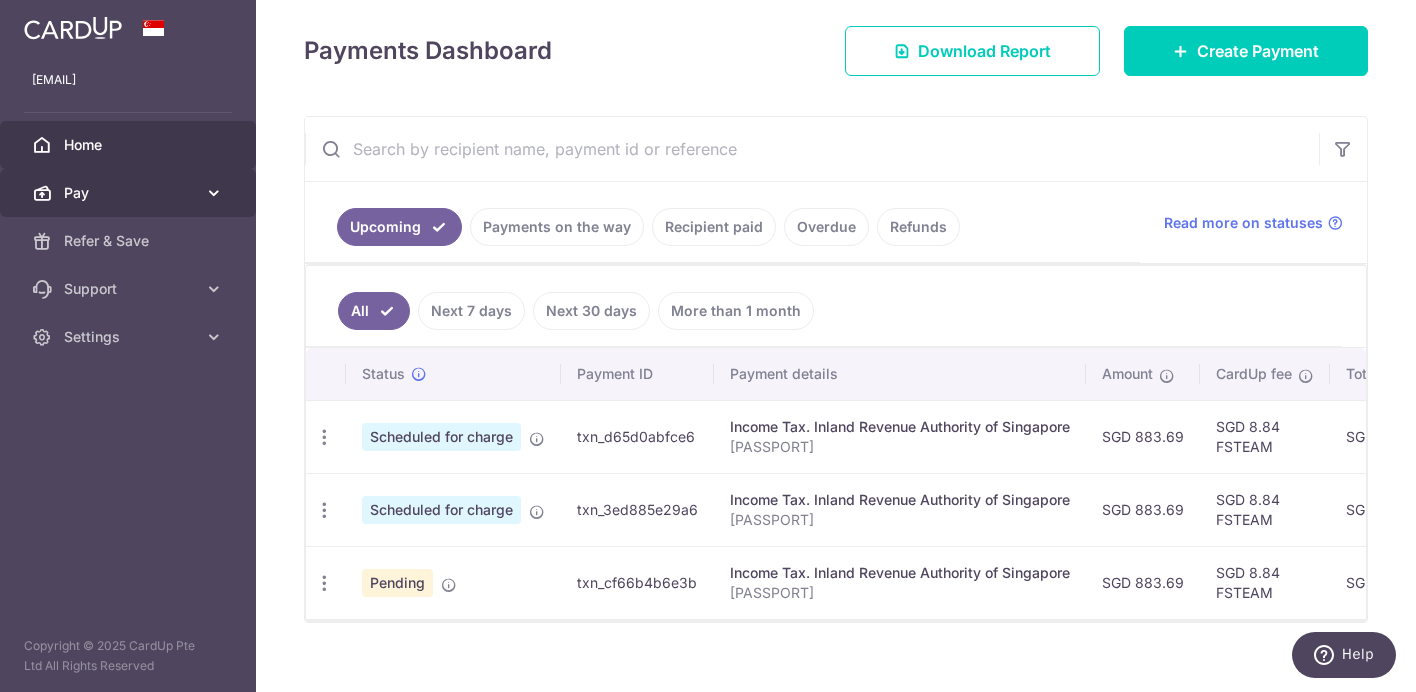click on "Pay" at bounding box center (128, 193) 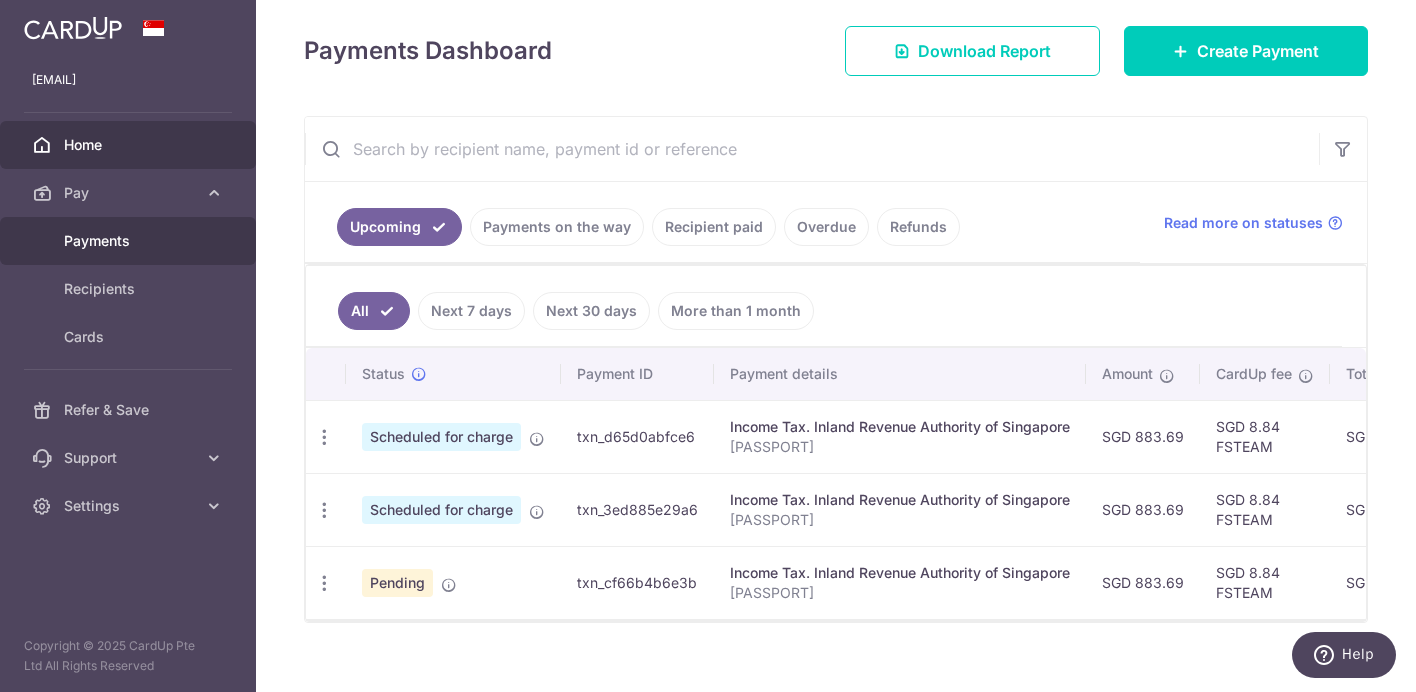 click on "Payments" at bounding box center (130, 241) 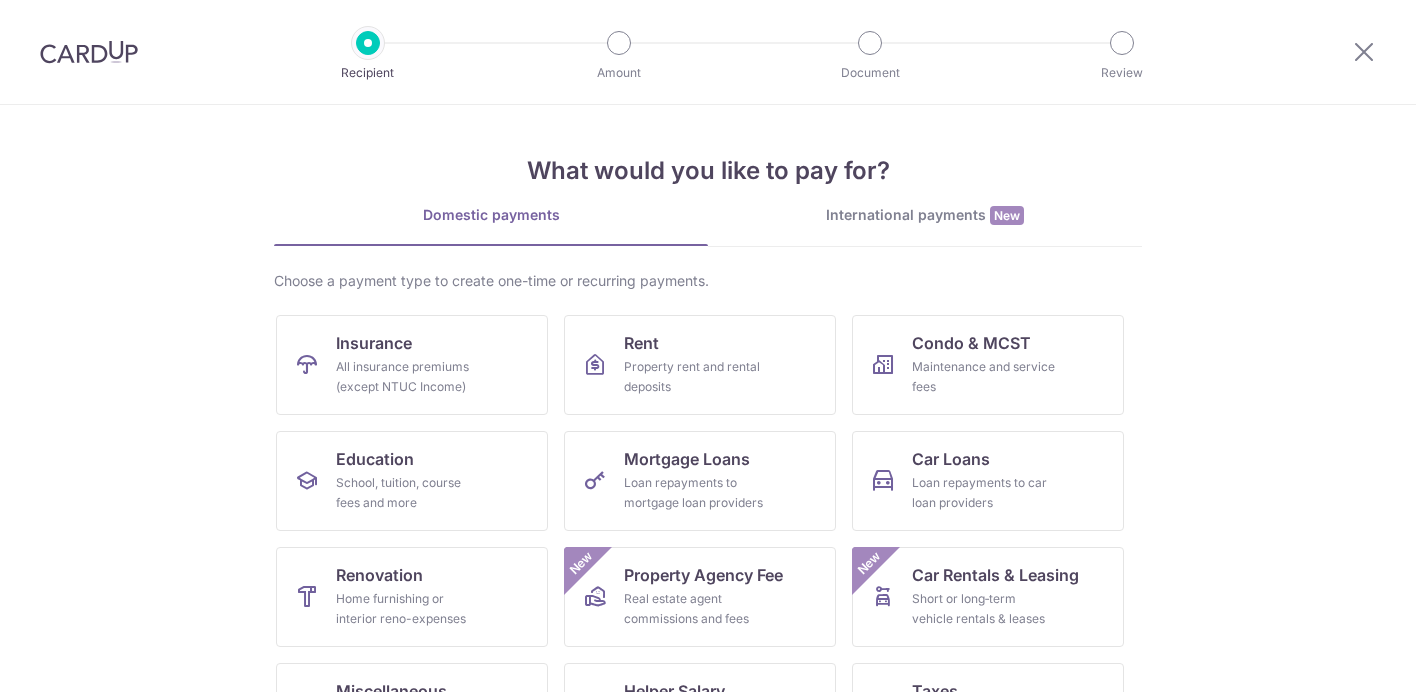 scroll, scrollTop: 0, scrollLeft: 0, axis: both 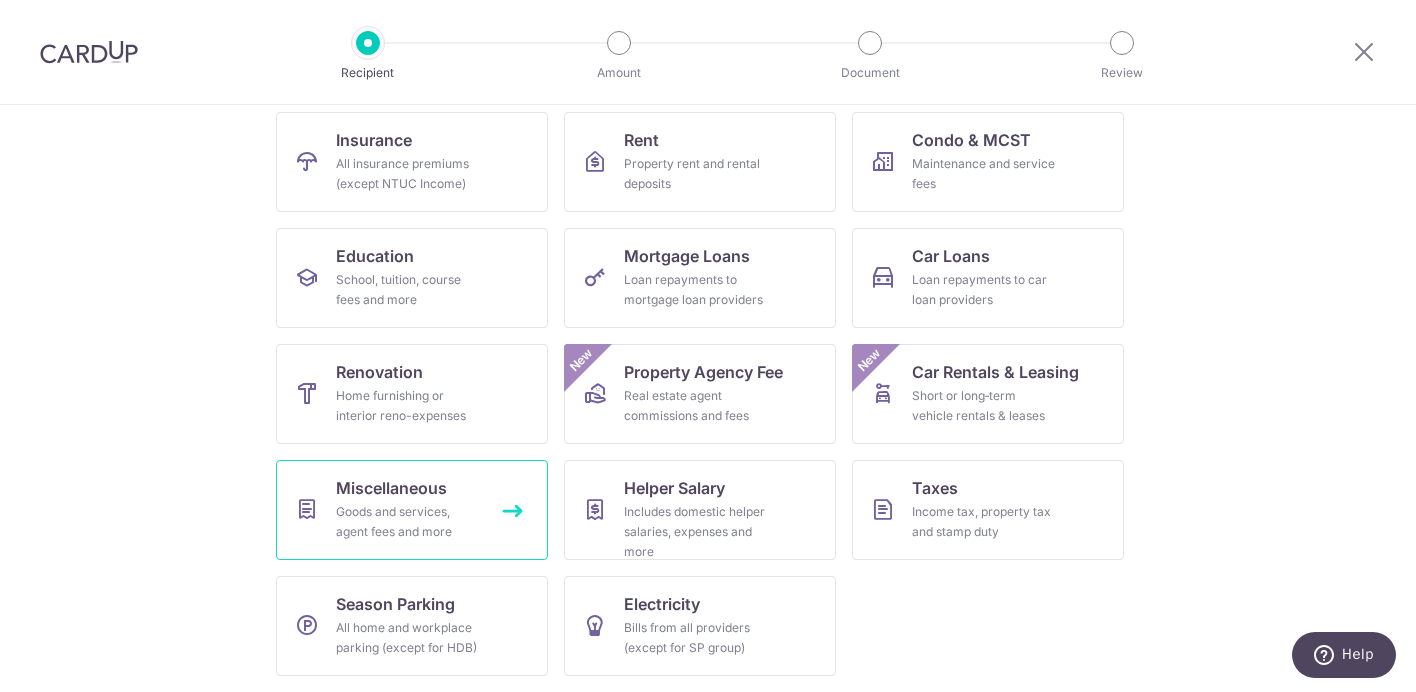 click on "Goods and services, agent fees and more" at bounding box center [408, 522] 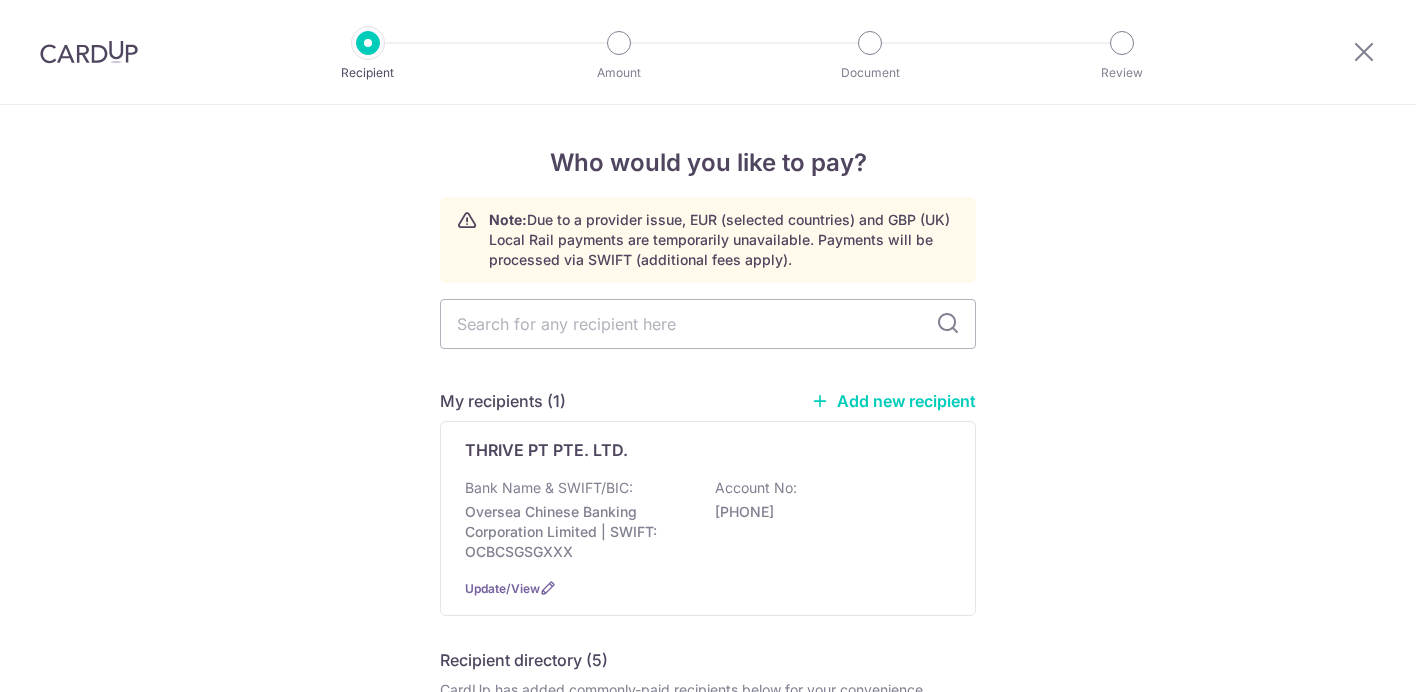 scroll, scrollTop: 0, scrollLeft: 0, axis: both 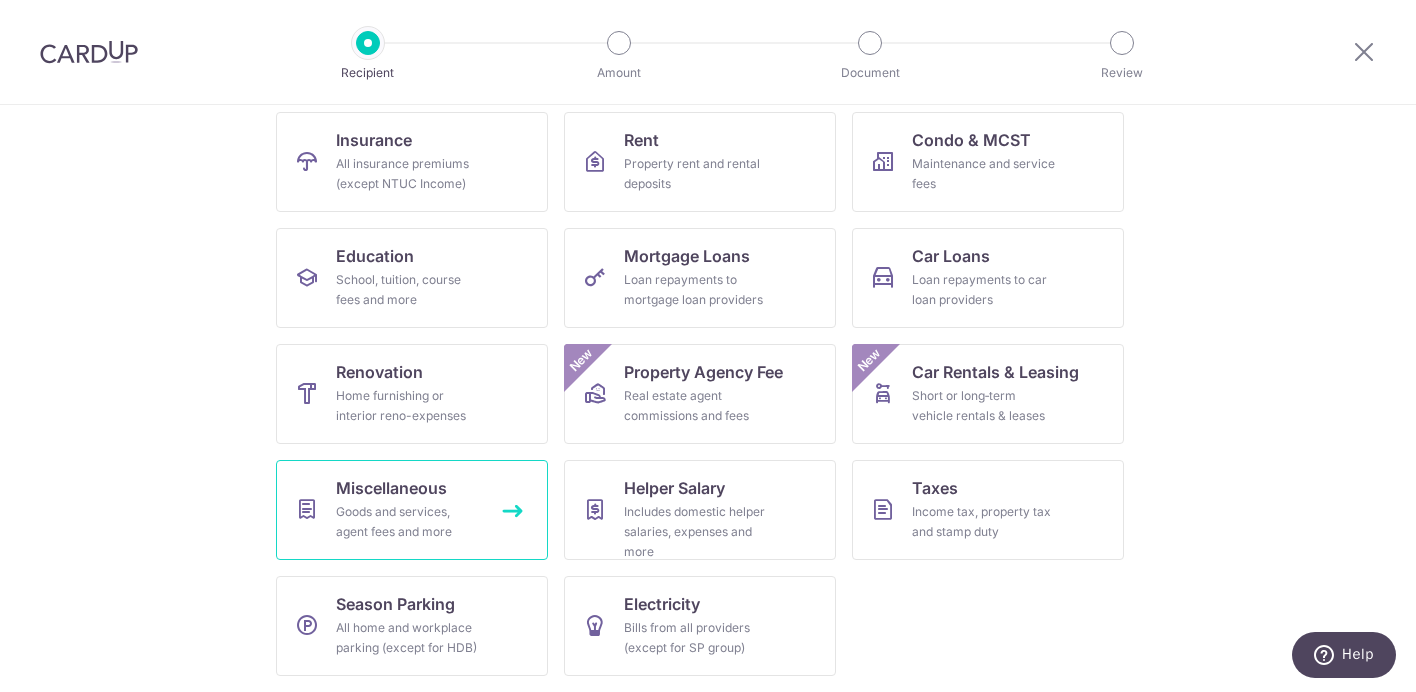 click on "Goods and services, agent fees and more" at bounding box center [408, 522] 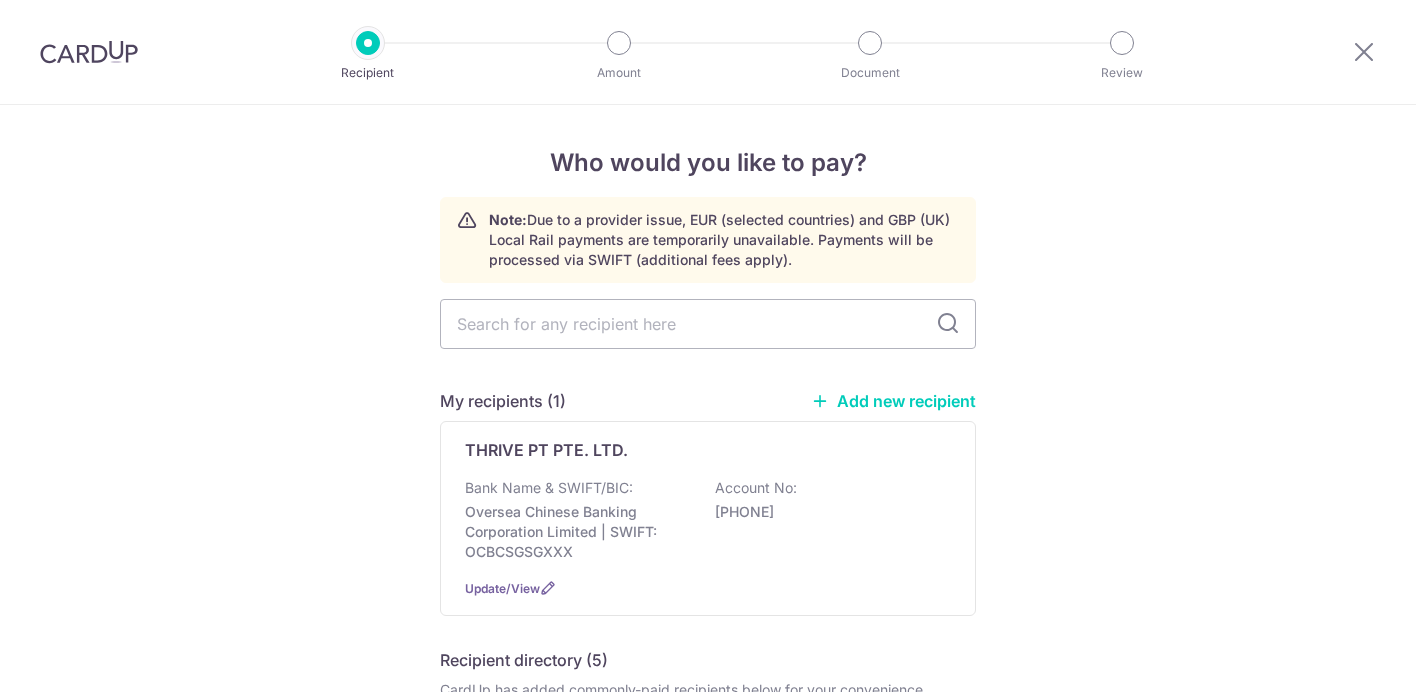 scroll, scrollTop: 0, scrollLeft: 0, axis: both 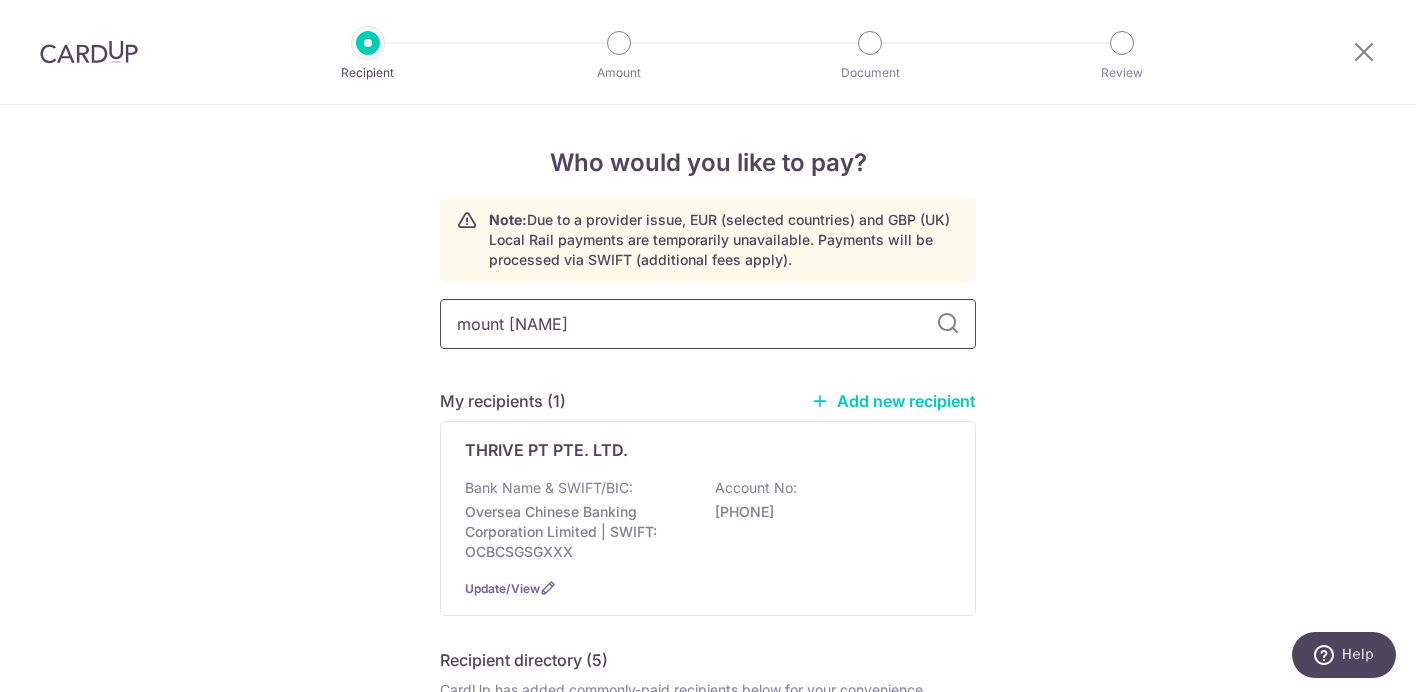 type on "mount [NAME]" 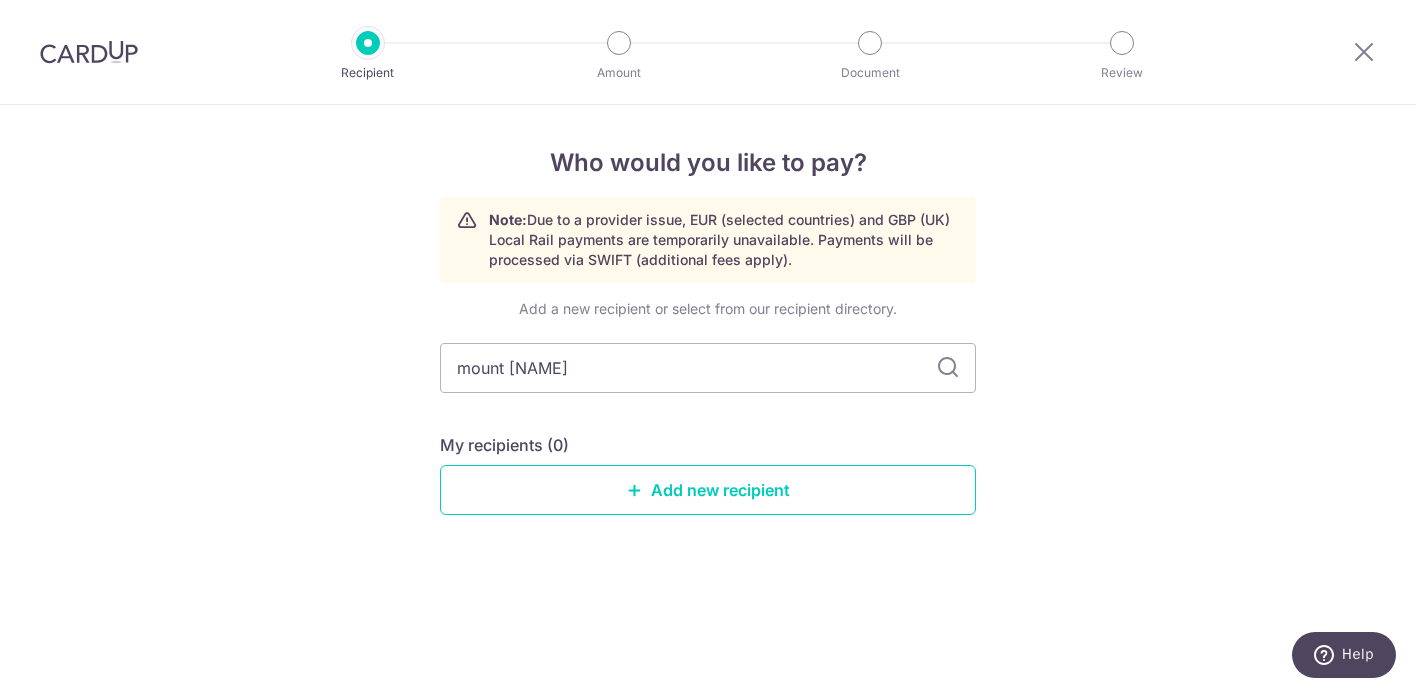 drag, startPoint x: 596, startPoint y: 372, endPoint x: 439, endPoint y: 372, distance: 157 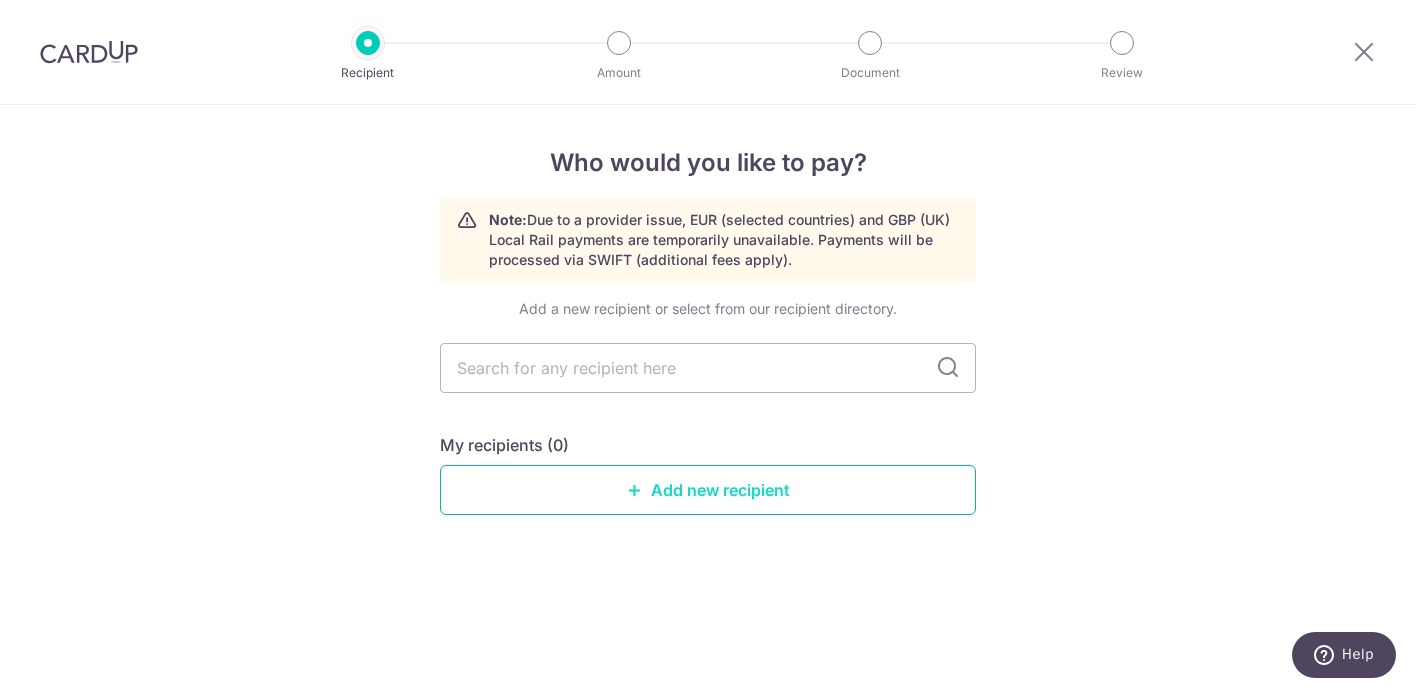 type 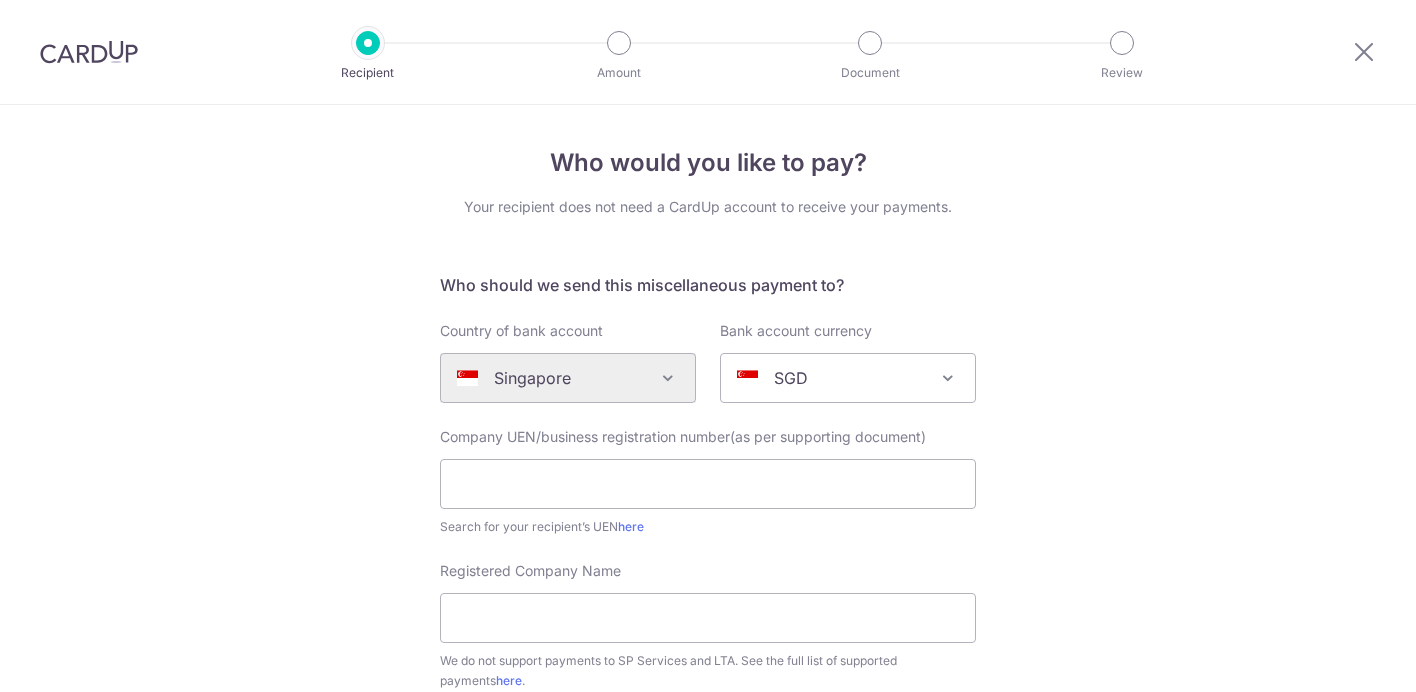 scroll, scrollTop: 0, scrollLeft: 0, axis: both 